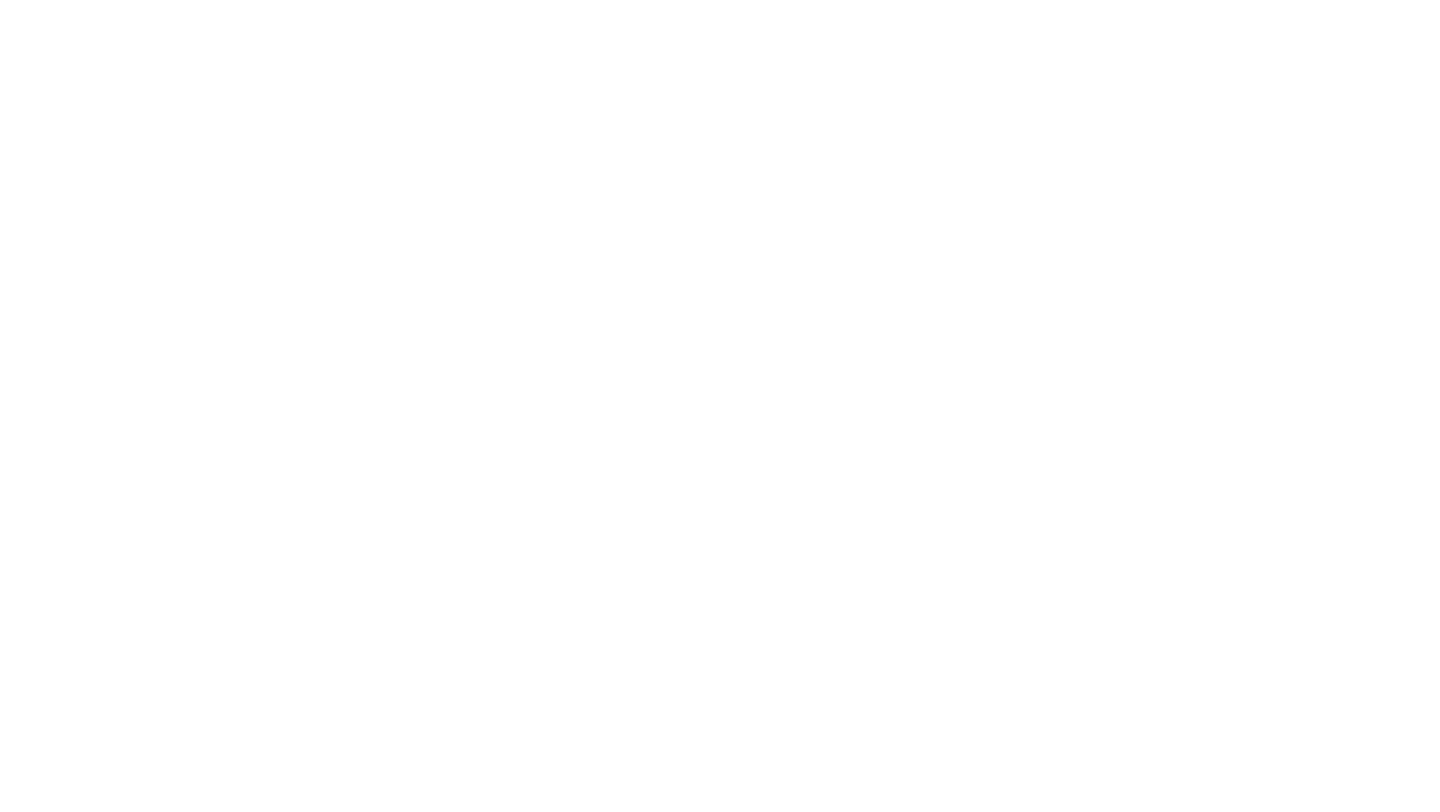 scroll, scrollTop: 0, scrollLeft: 0, axis: both 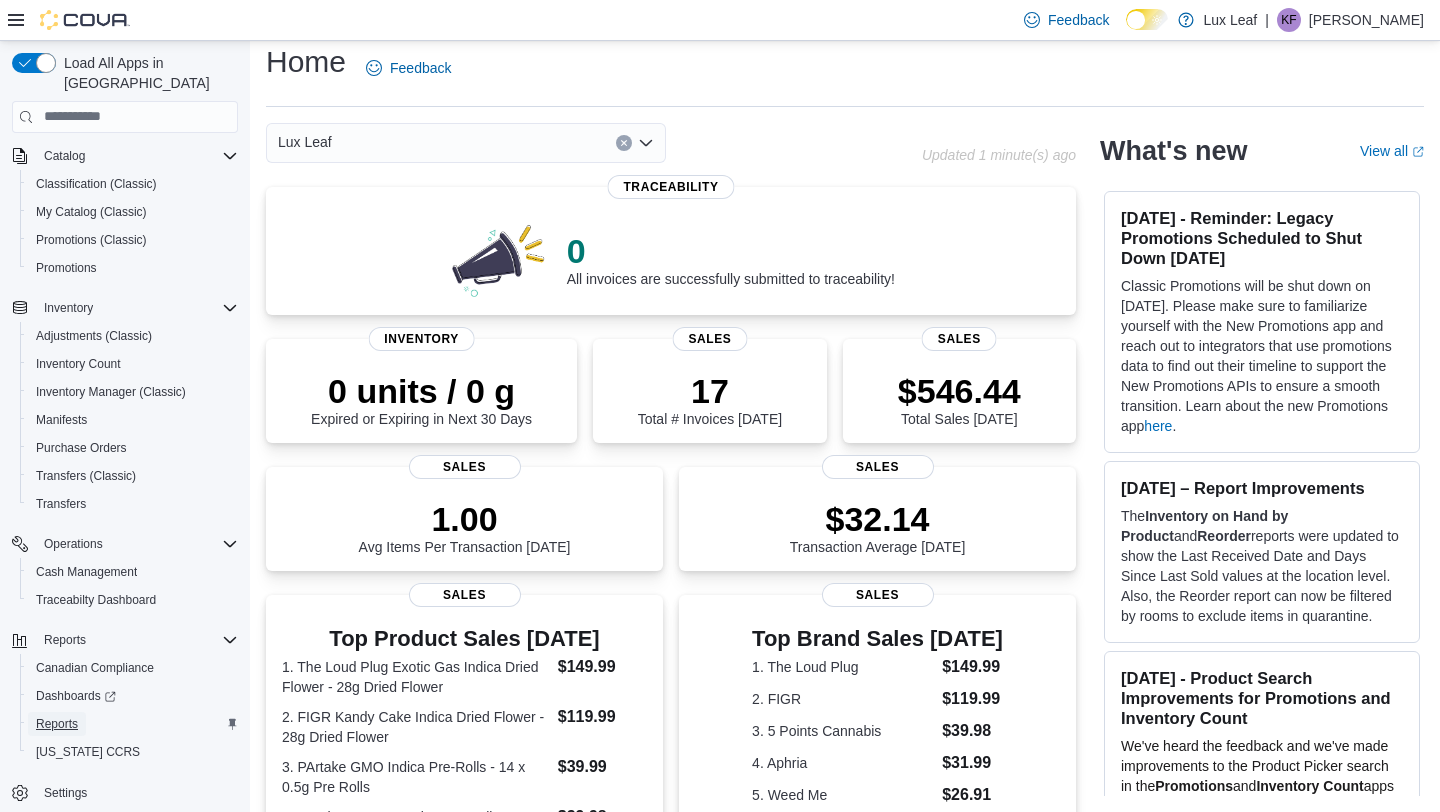 click on "Reports" at bounding box center [57, 724] 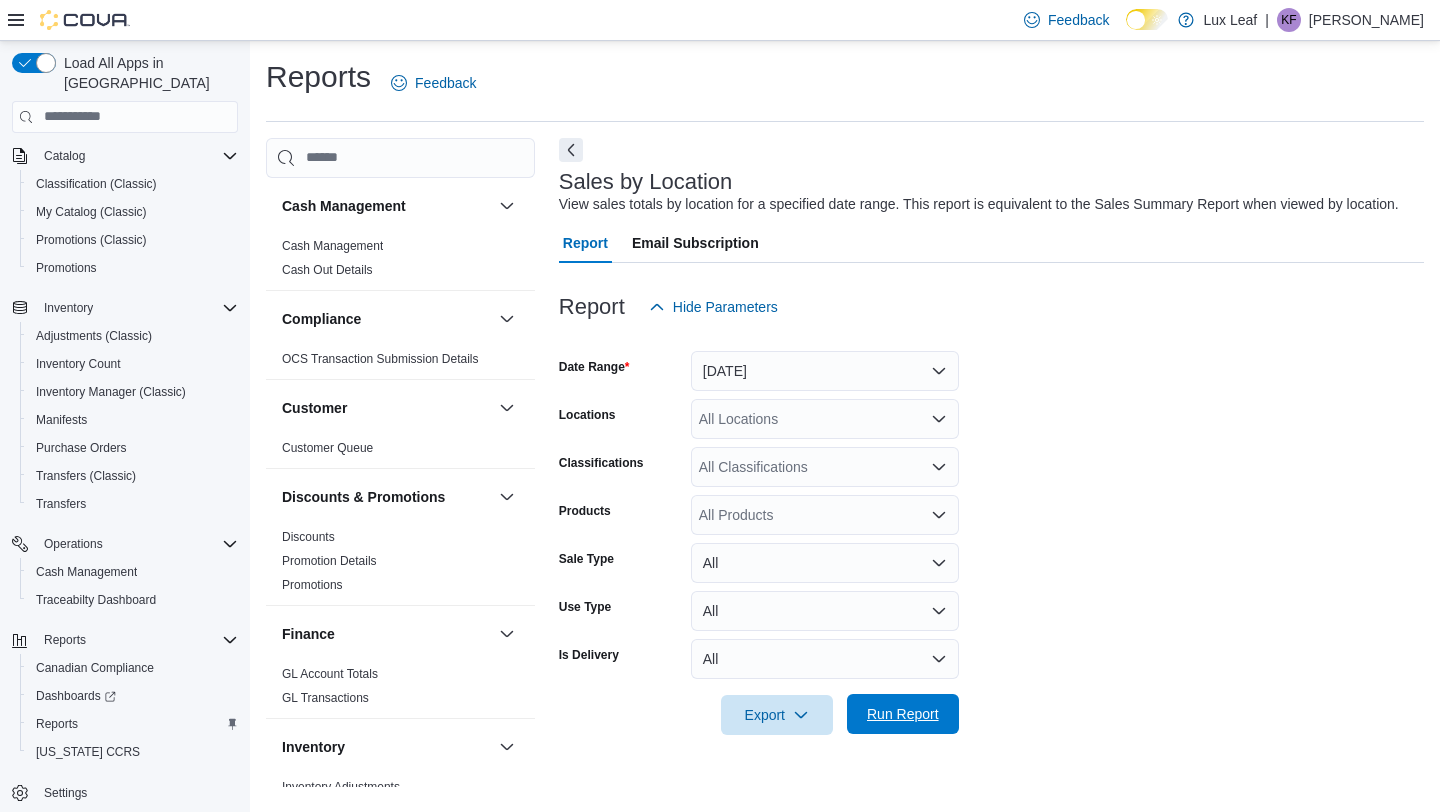 click on "Run Report" at bounding box center (903, 714) 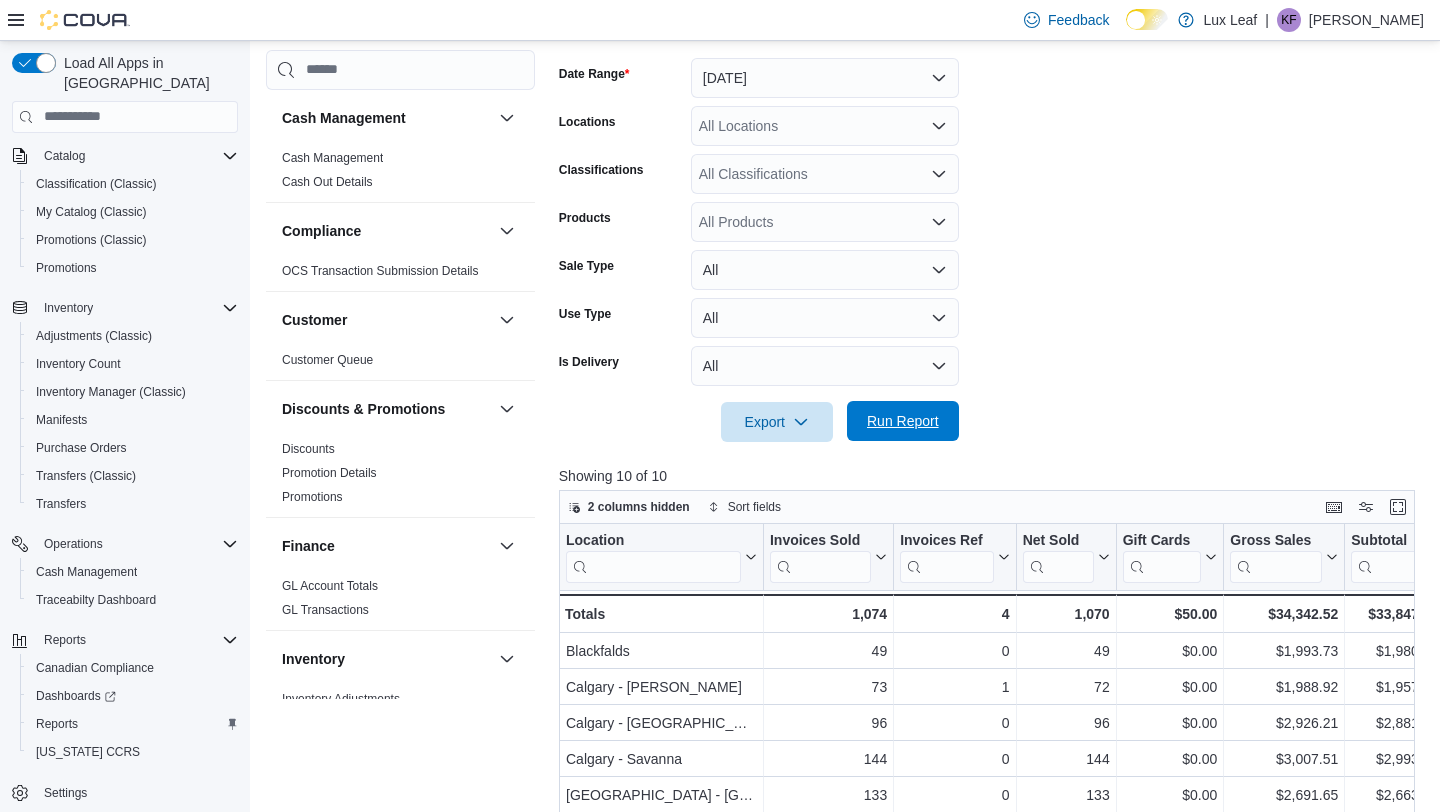 scroll, scrollTop: 657, scrollLeft: 0, axis: vertical 